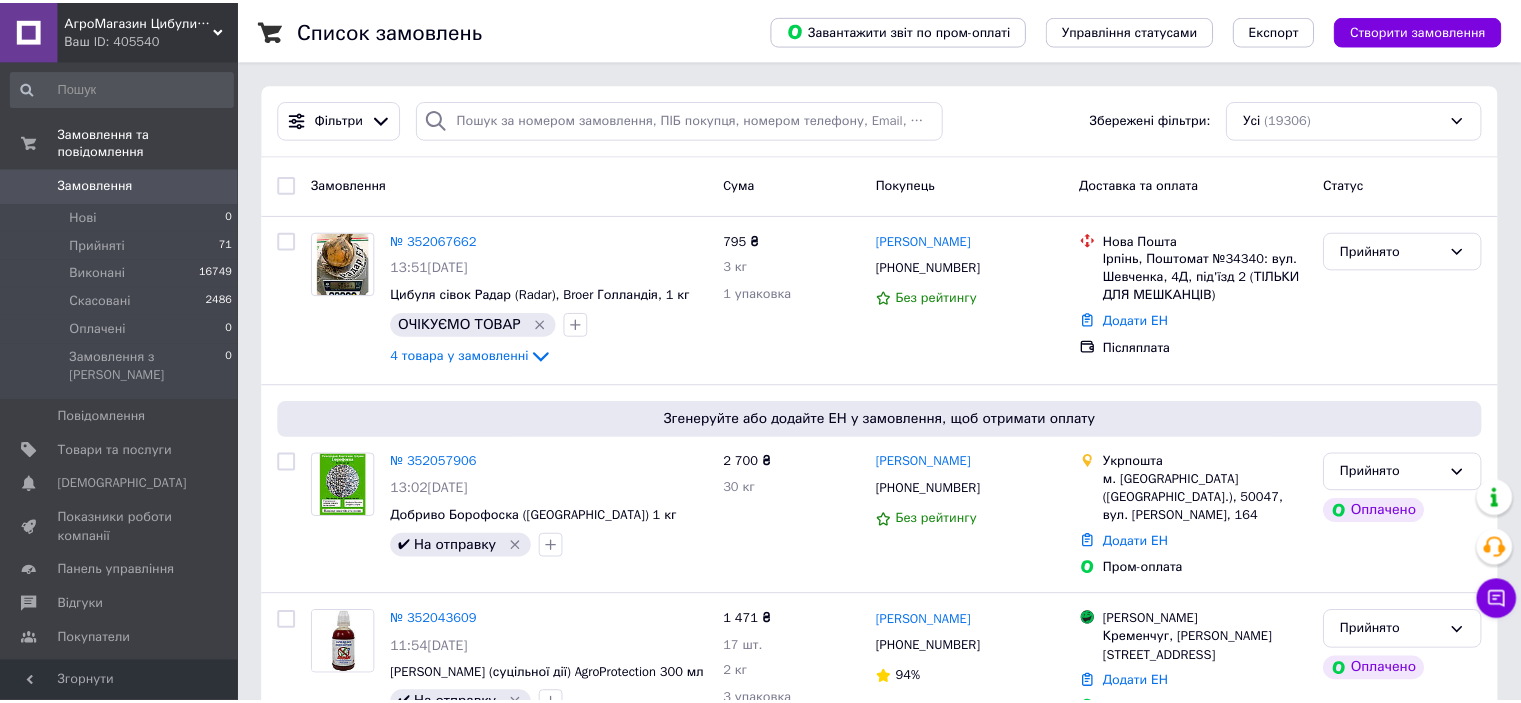 scroll, scrollTop: 0, scrollLeft: 0, axis: both 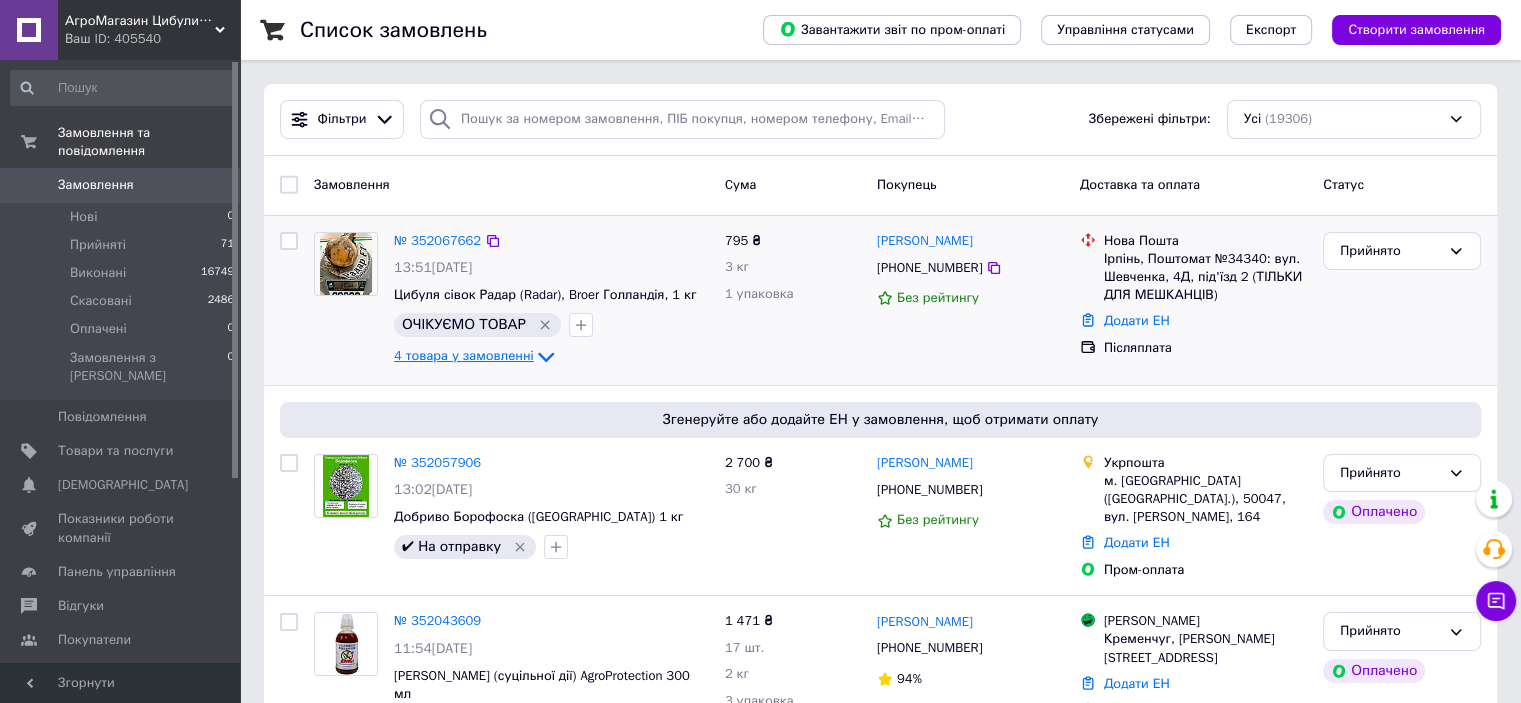 click on "4 товара у замовленні" at bounding box center [464, 355] 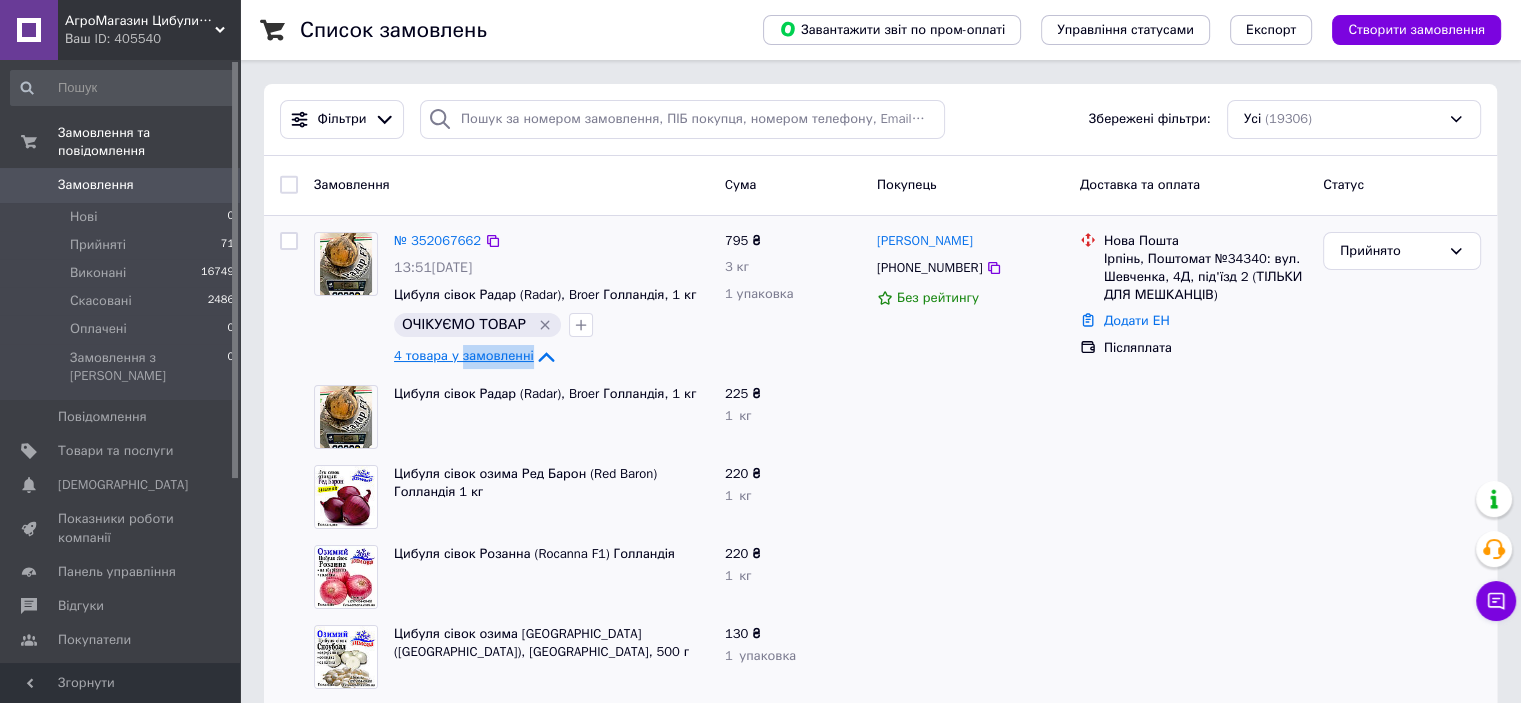 click on "4 товара у замовленні" at bounding box center [464, 355] 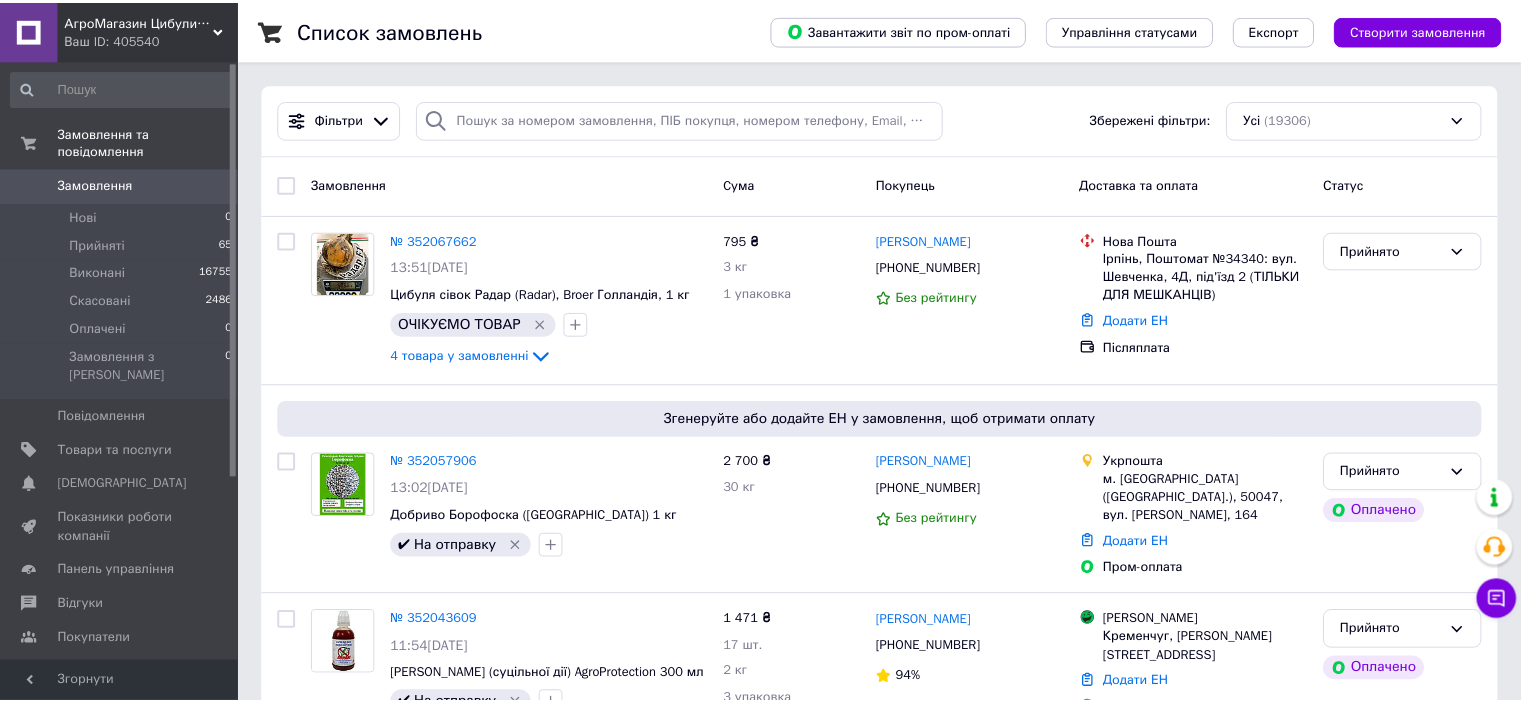 scroll, scrollTop: 0, scrollLeft: 0, axis: both 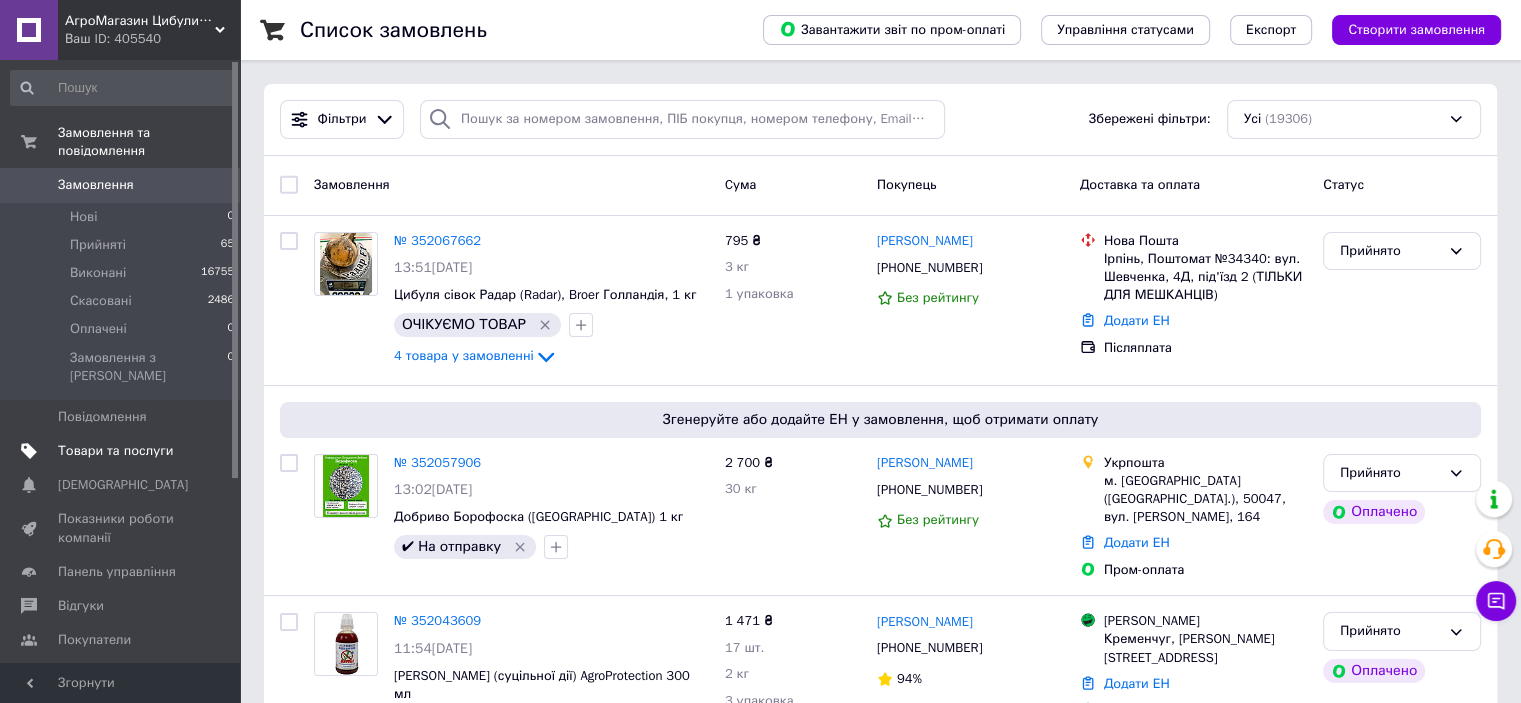 click on "Товари та послуги" at bounding box center [115, 451] 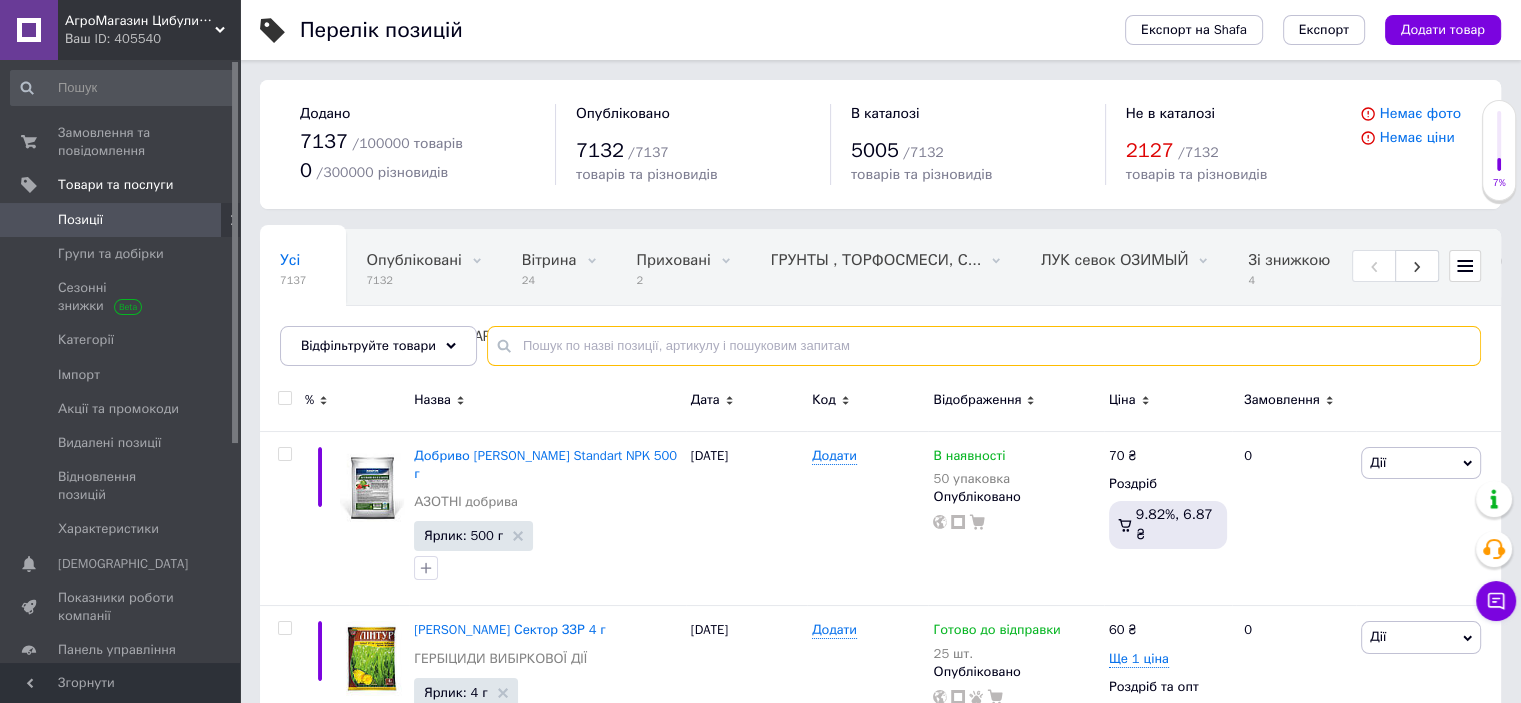 click at bounding box center [984, 346] 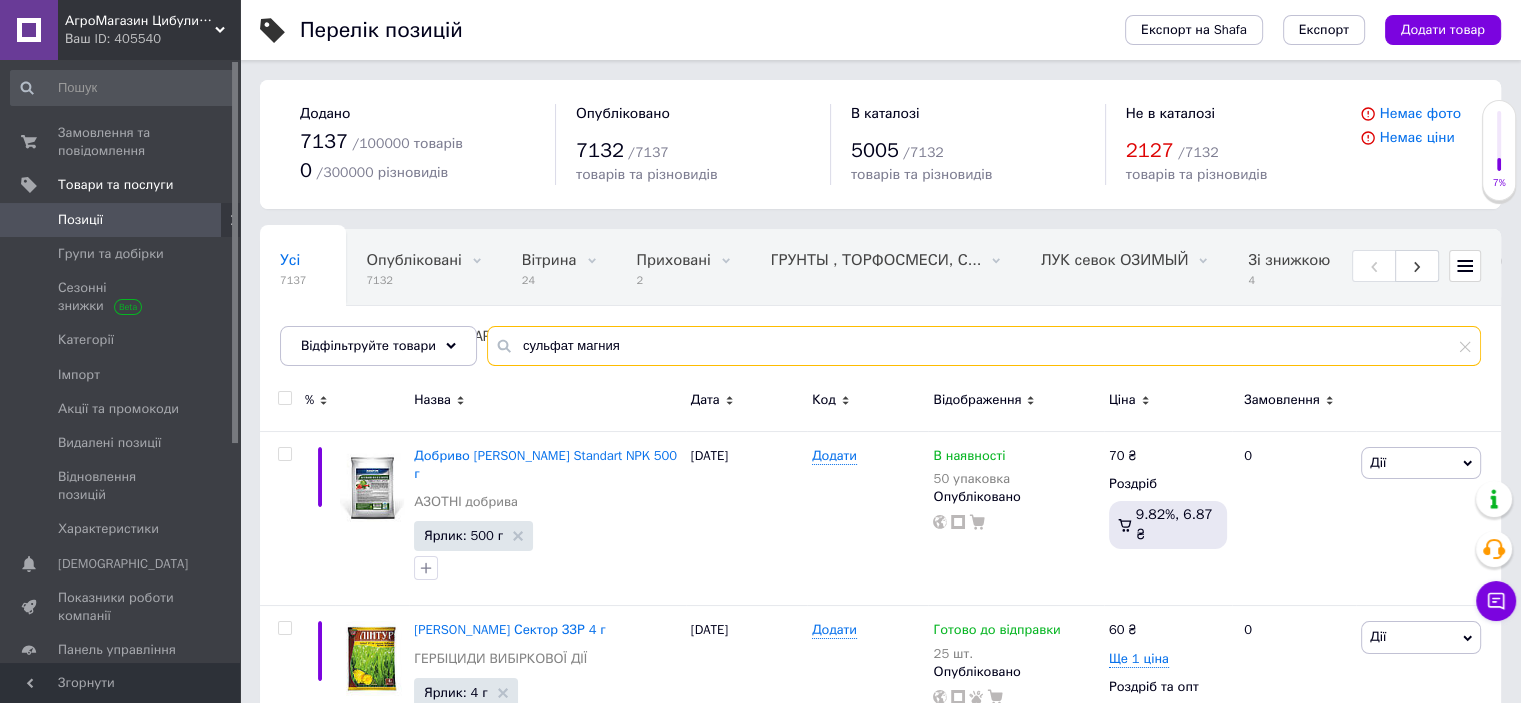 type on "сульфат магния" 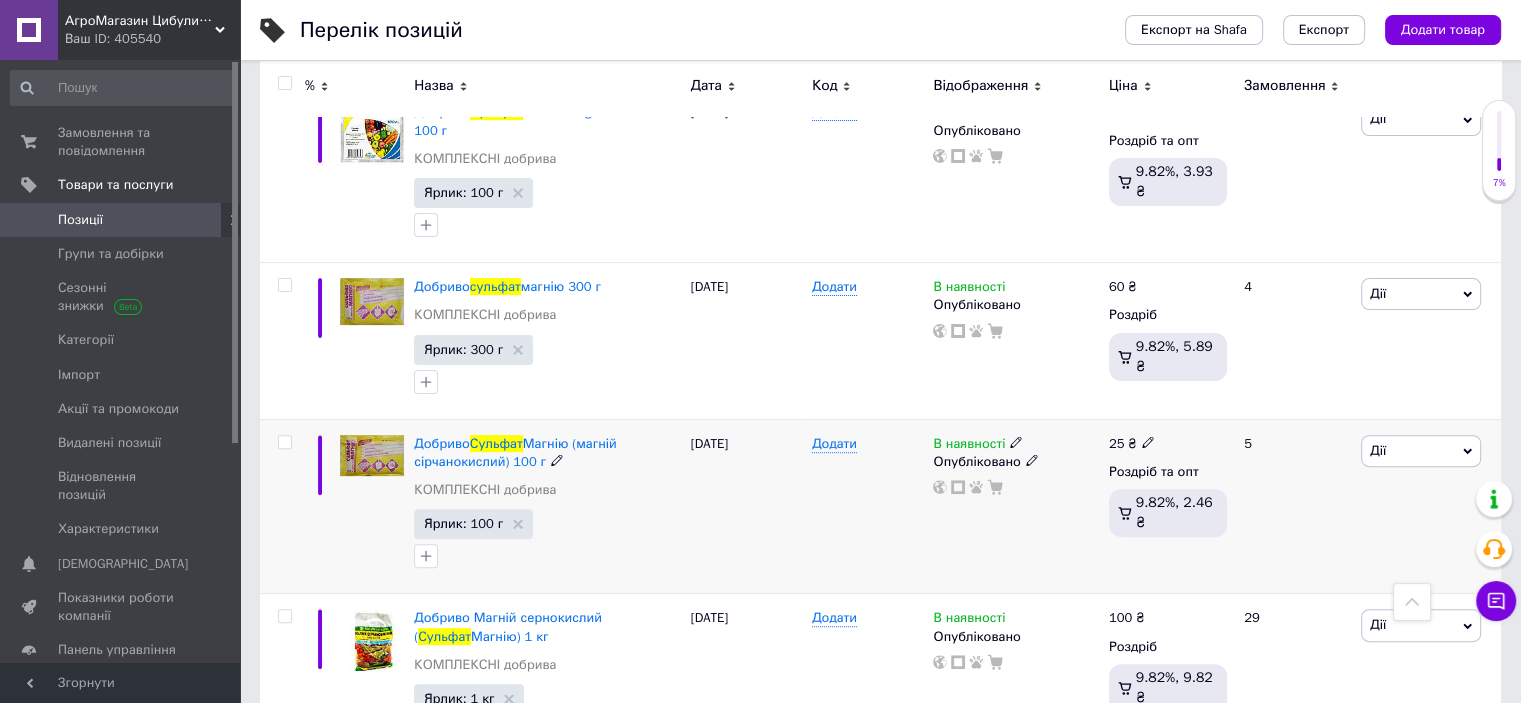 scroll, scrollTop: 533, scrollLeft: 0, axis: vertical 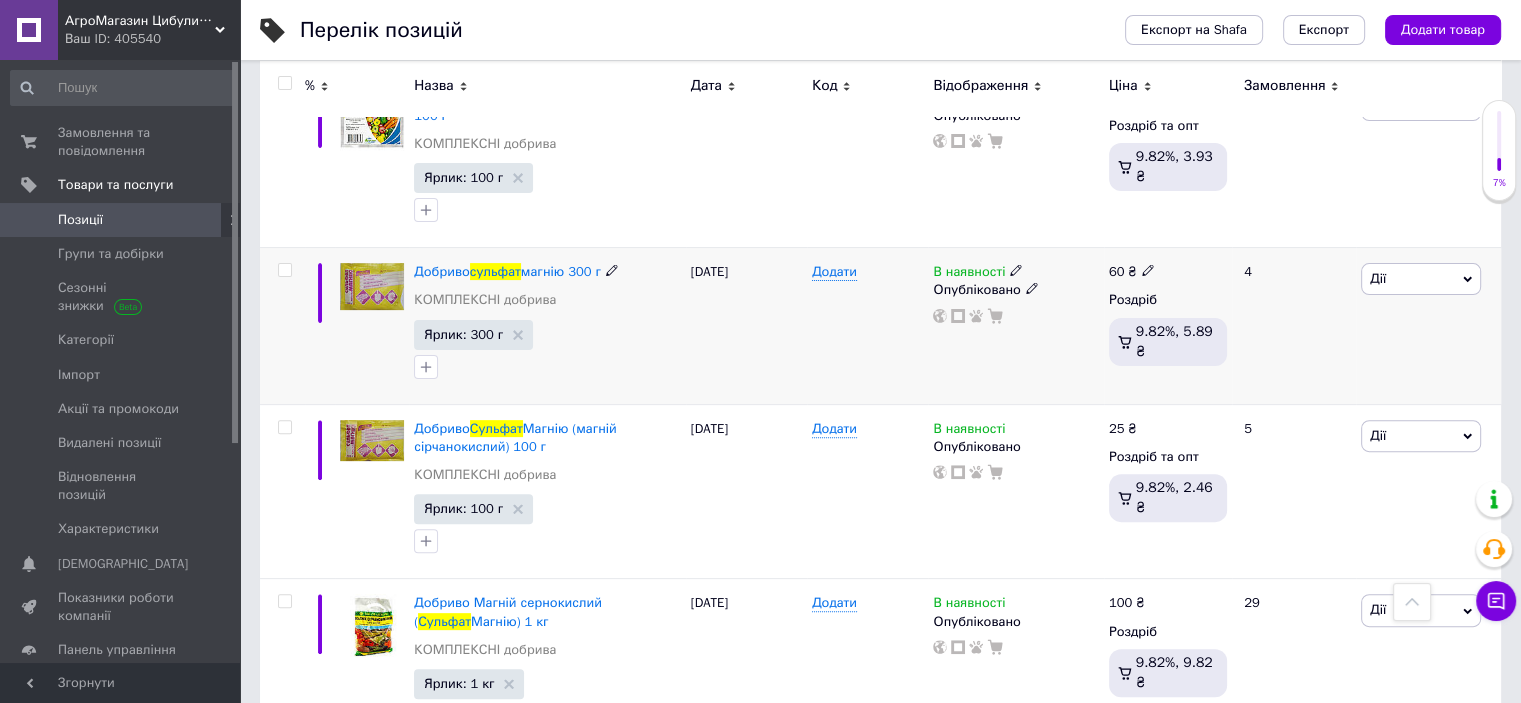 click 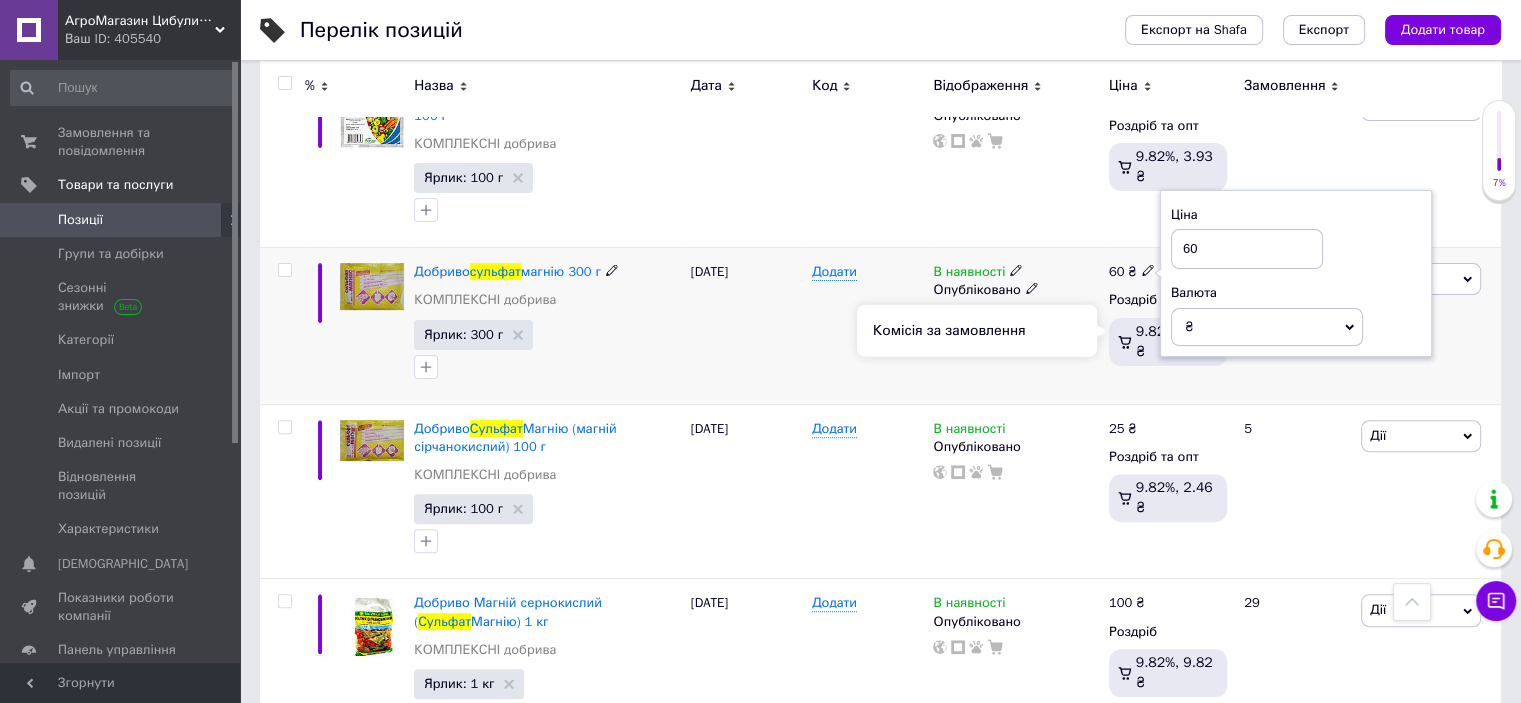 type on "6" 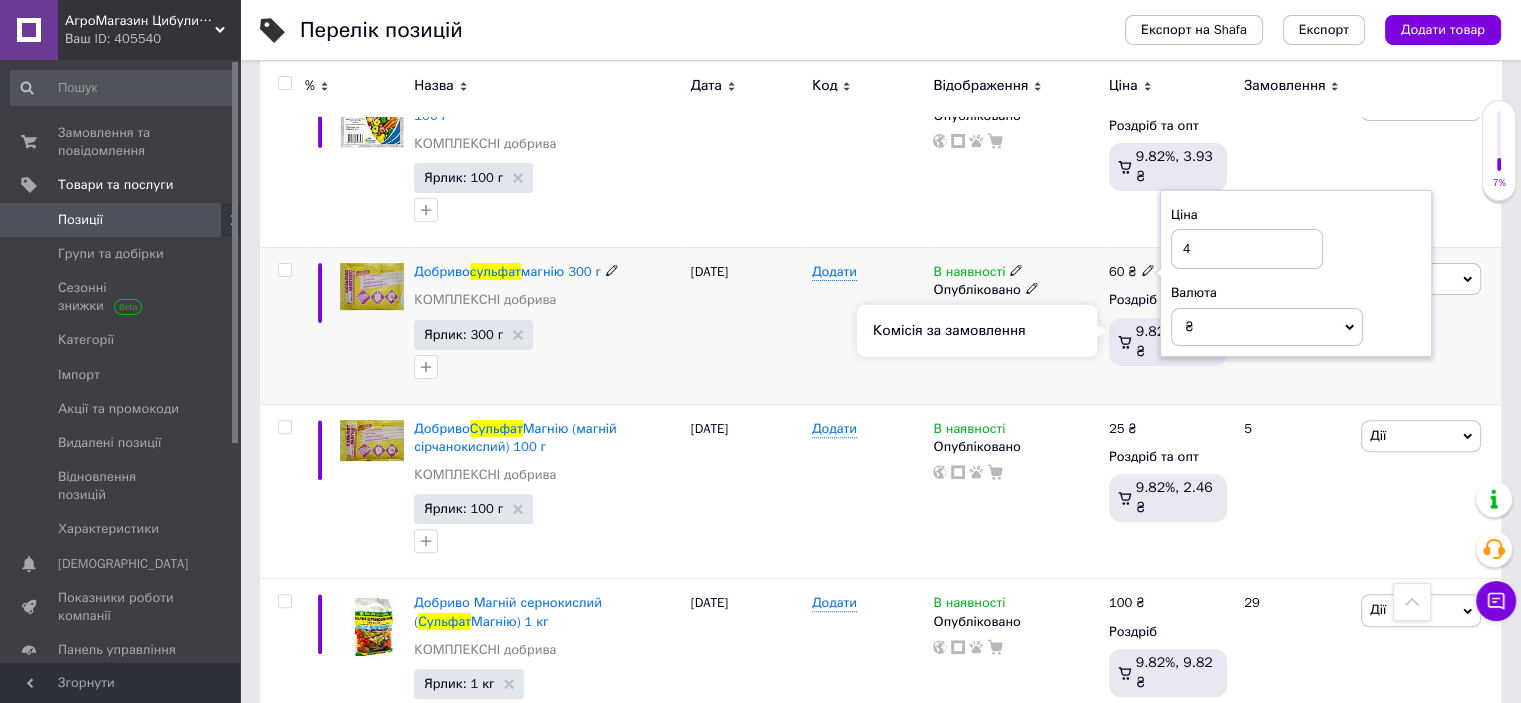 type on "45" 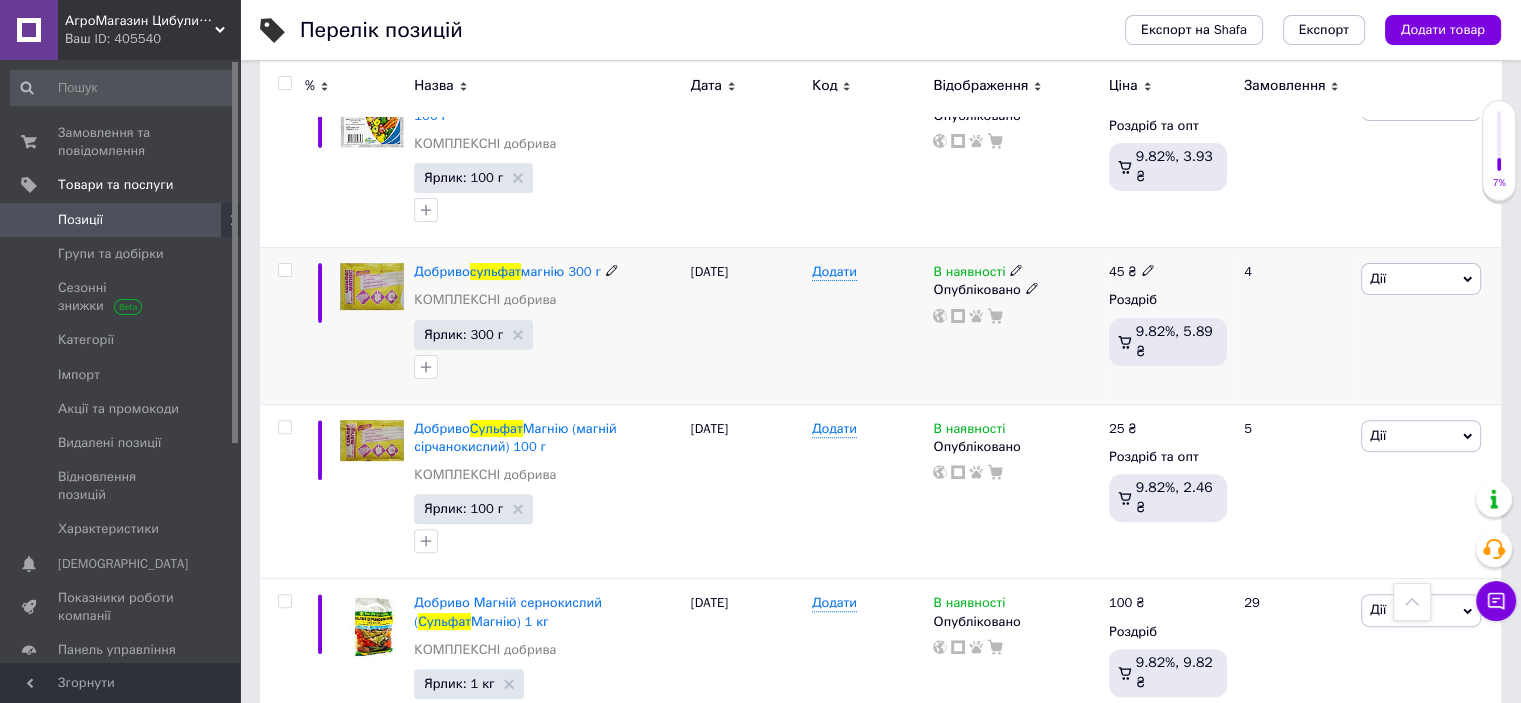 click at bounding box center (1148, 269) 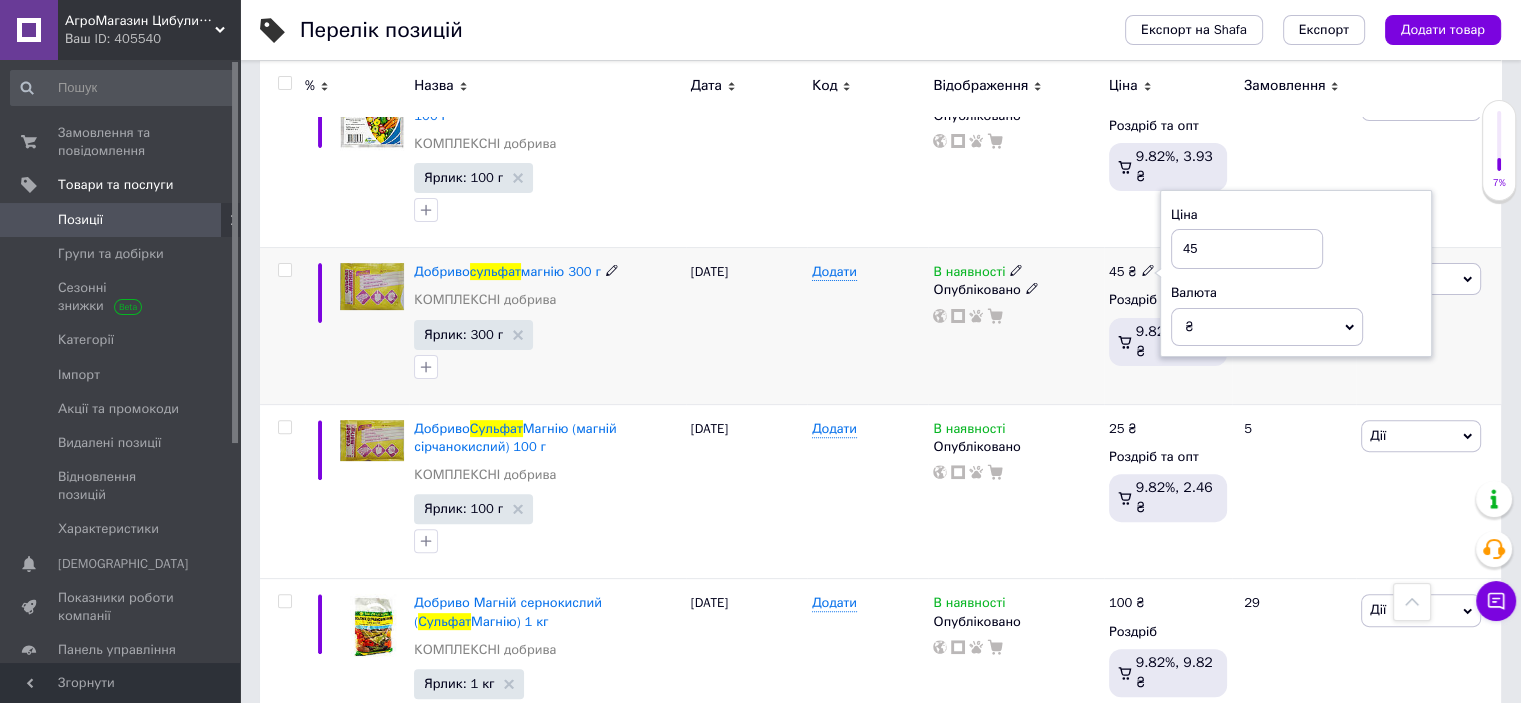 drag, startPoint x: 1218, startPoint y: 244, endPoint x: 1136, endPoint y: 252, distance: 82.38932 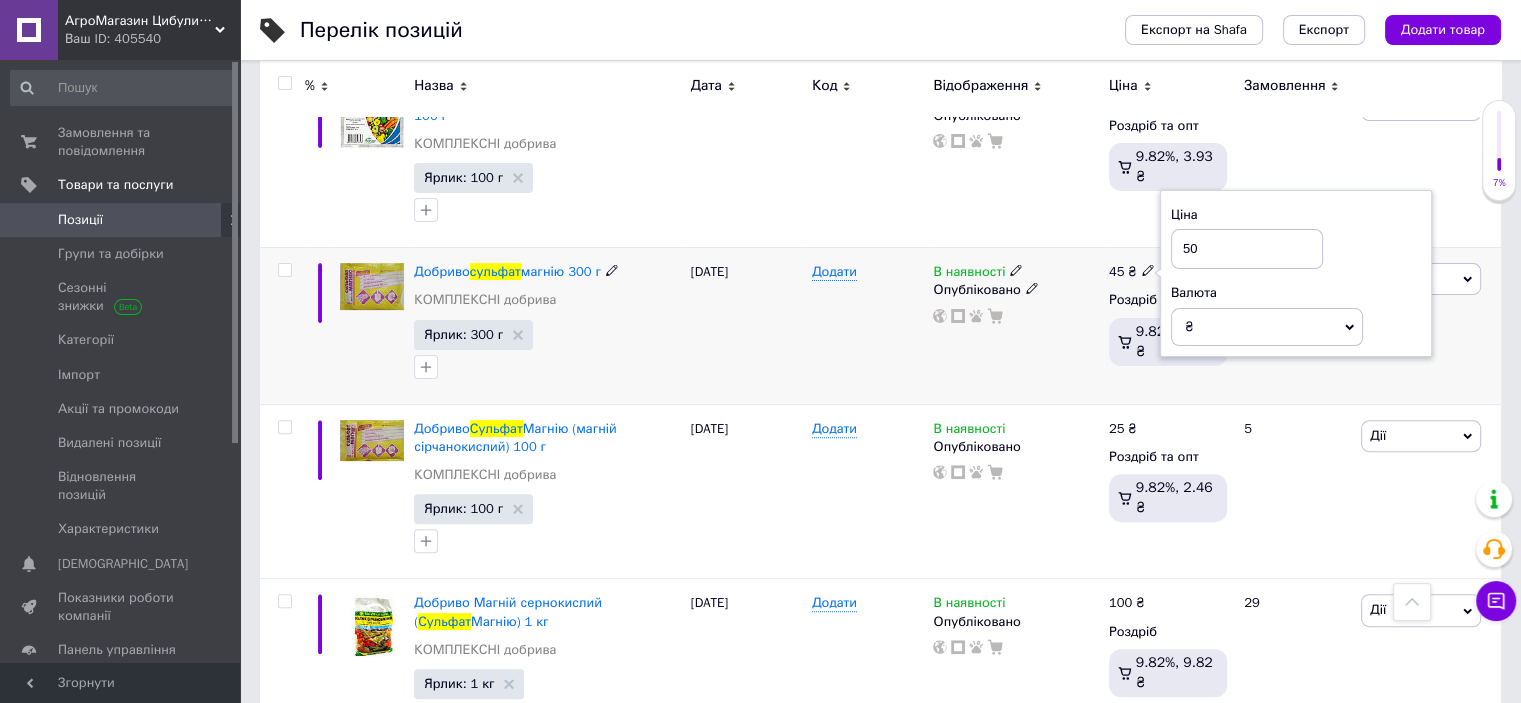 type on "5" 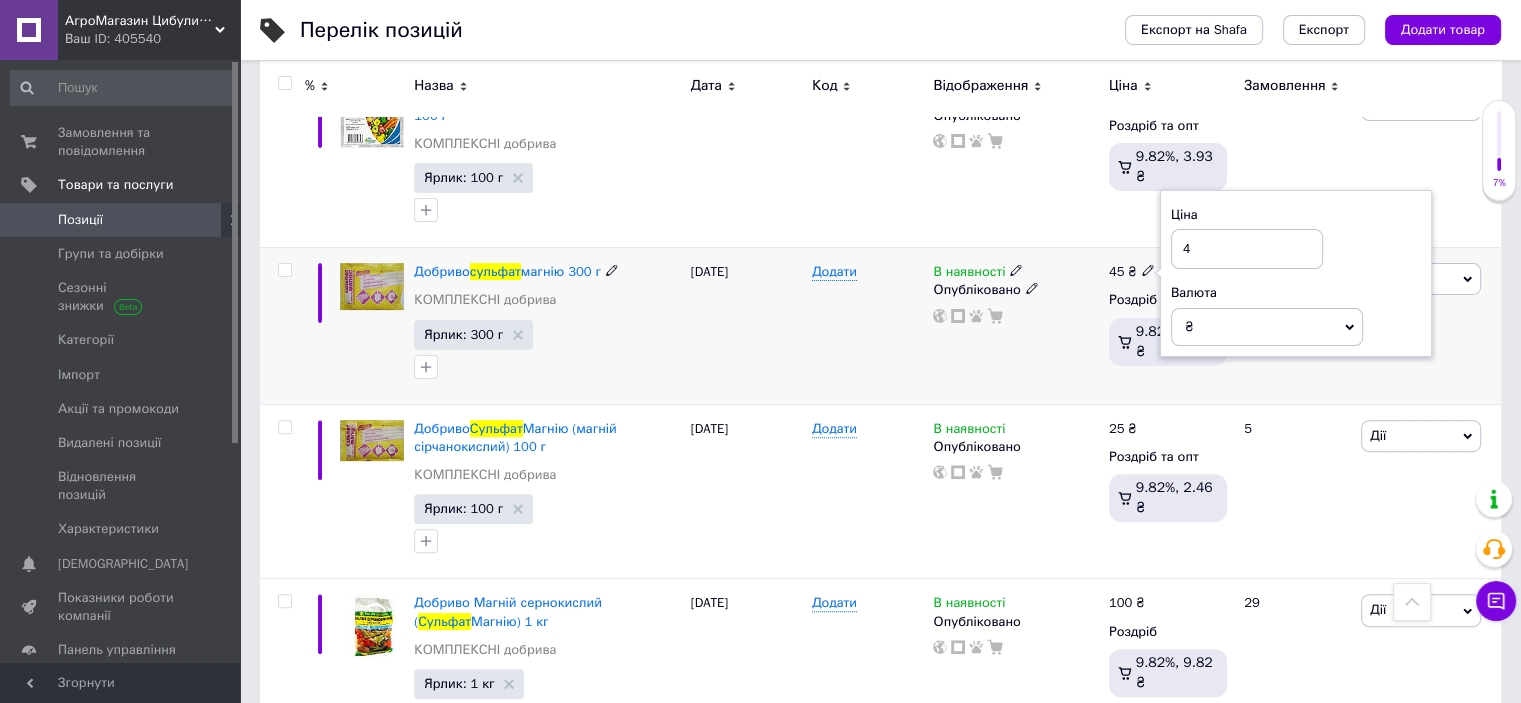 type on "48" 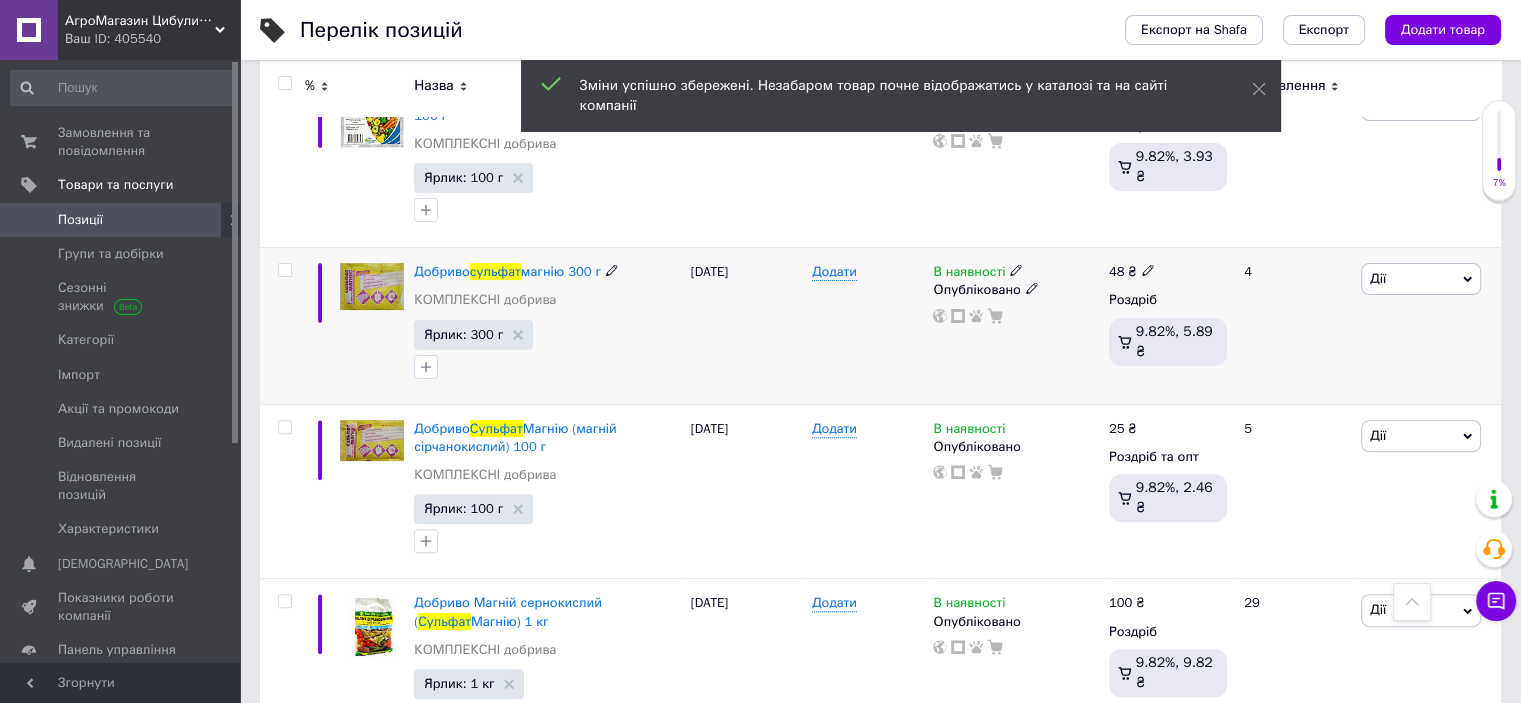 drag, startPoint x: 1401, startPoint y: 275, endPoint x: 1337, endPoint y: 305, distance: 70.68239 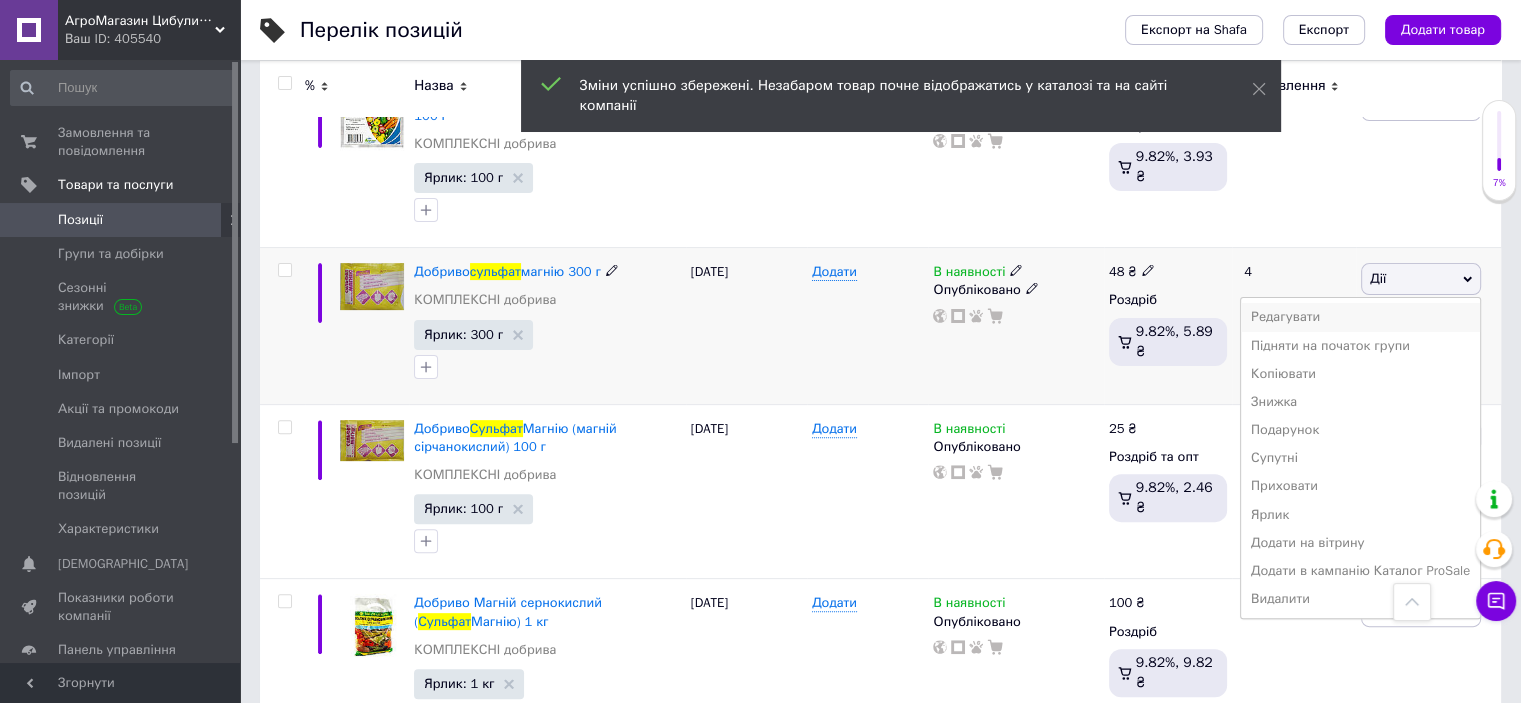click on "Редагувати" at bounding box center (1360, 317) 